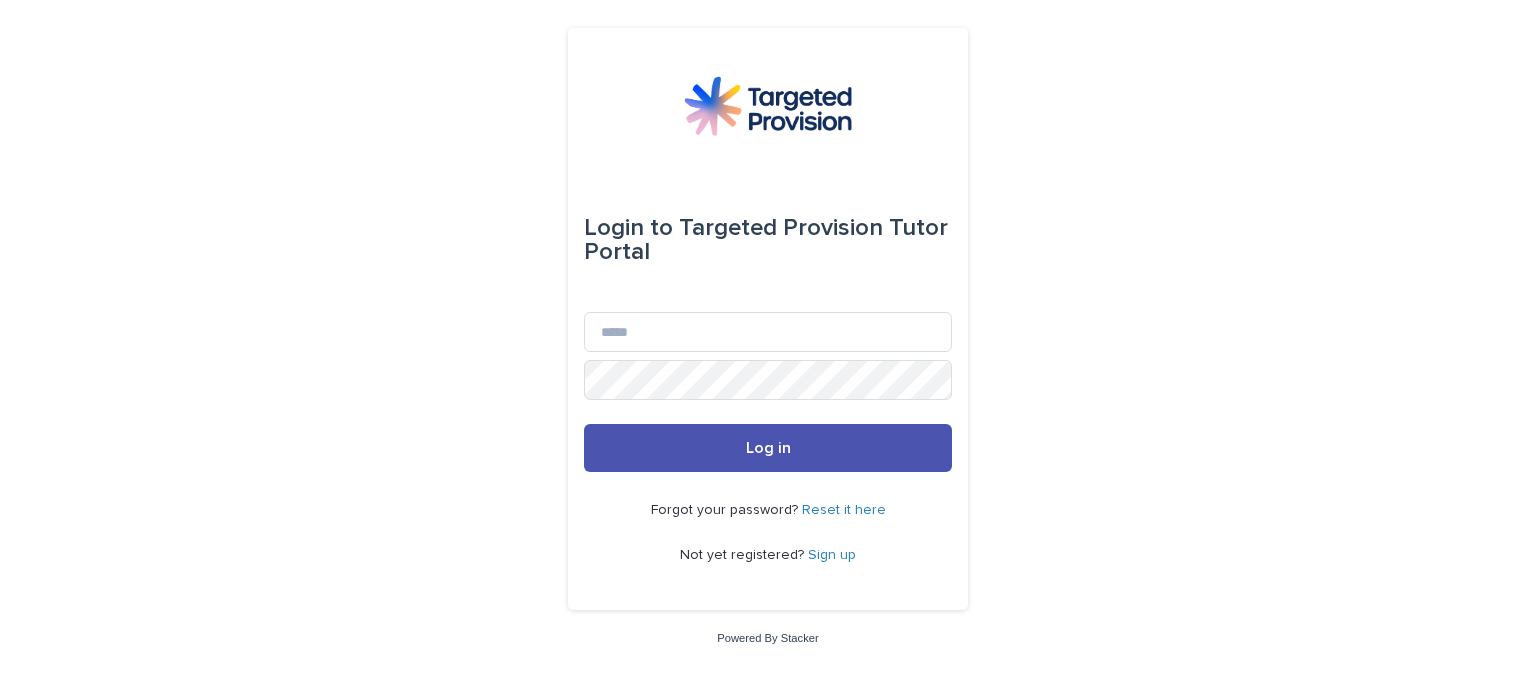 scroll, scrollTop: 0, scrollLeft: 0, axis: both 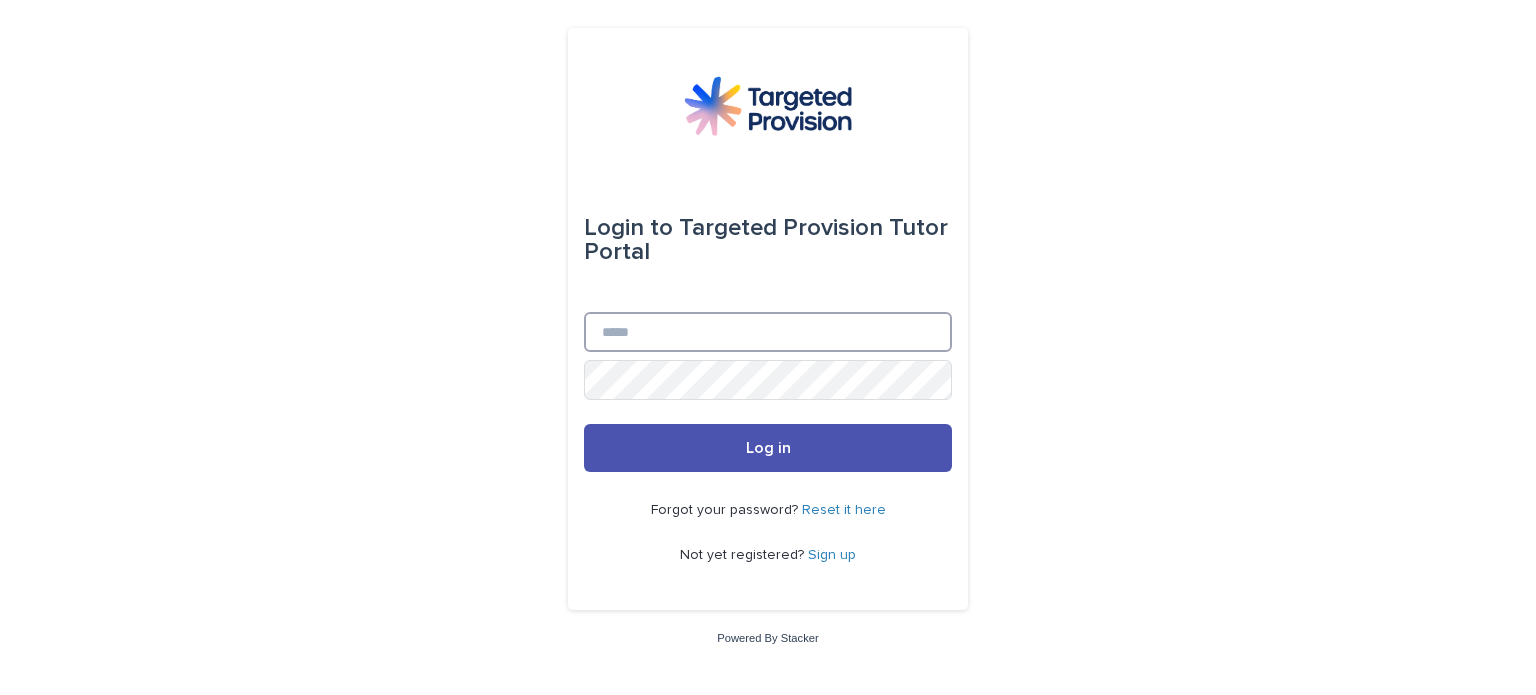 click on "Email" at bounding box center (768, 332) 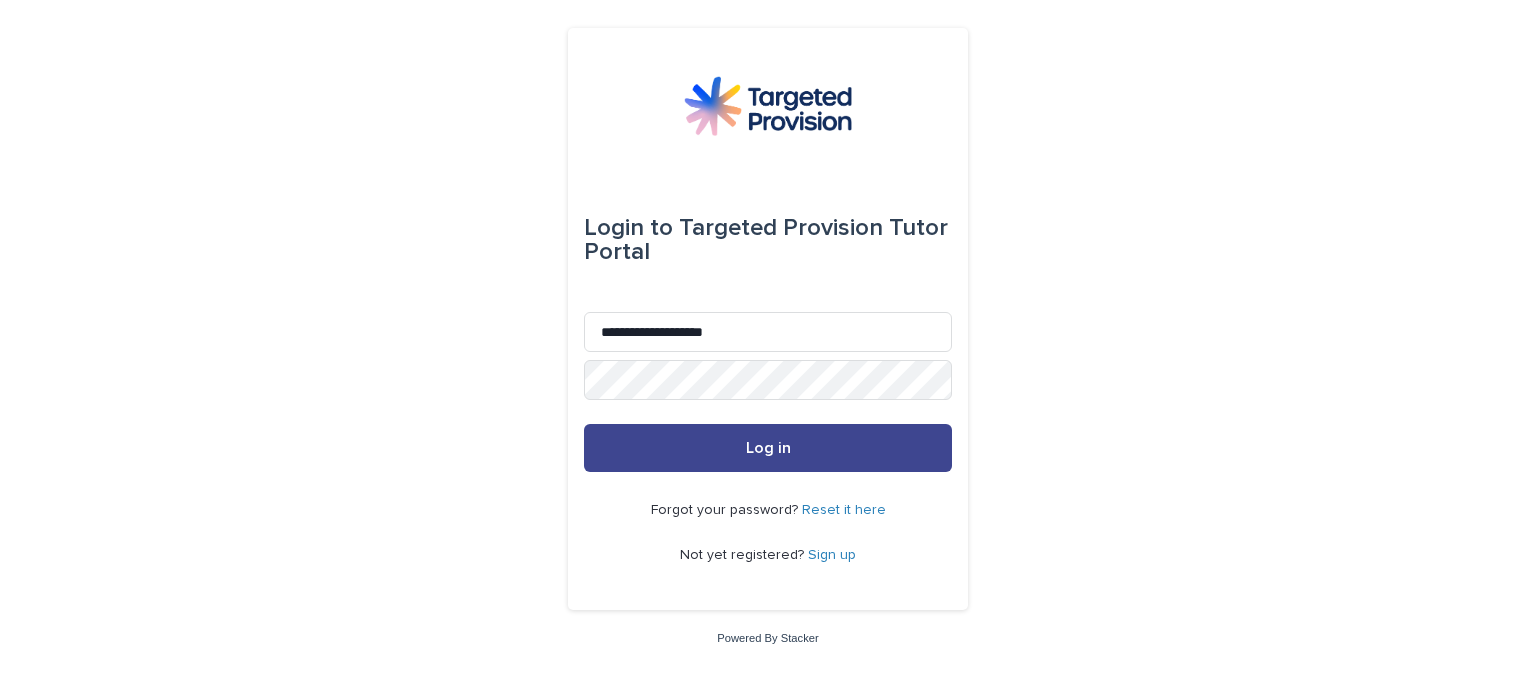 click on "Log in" at bounding box center (768, 448) 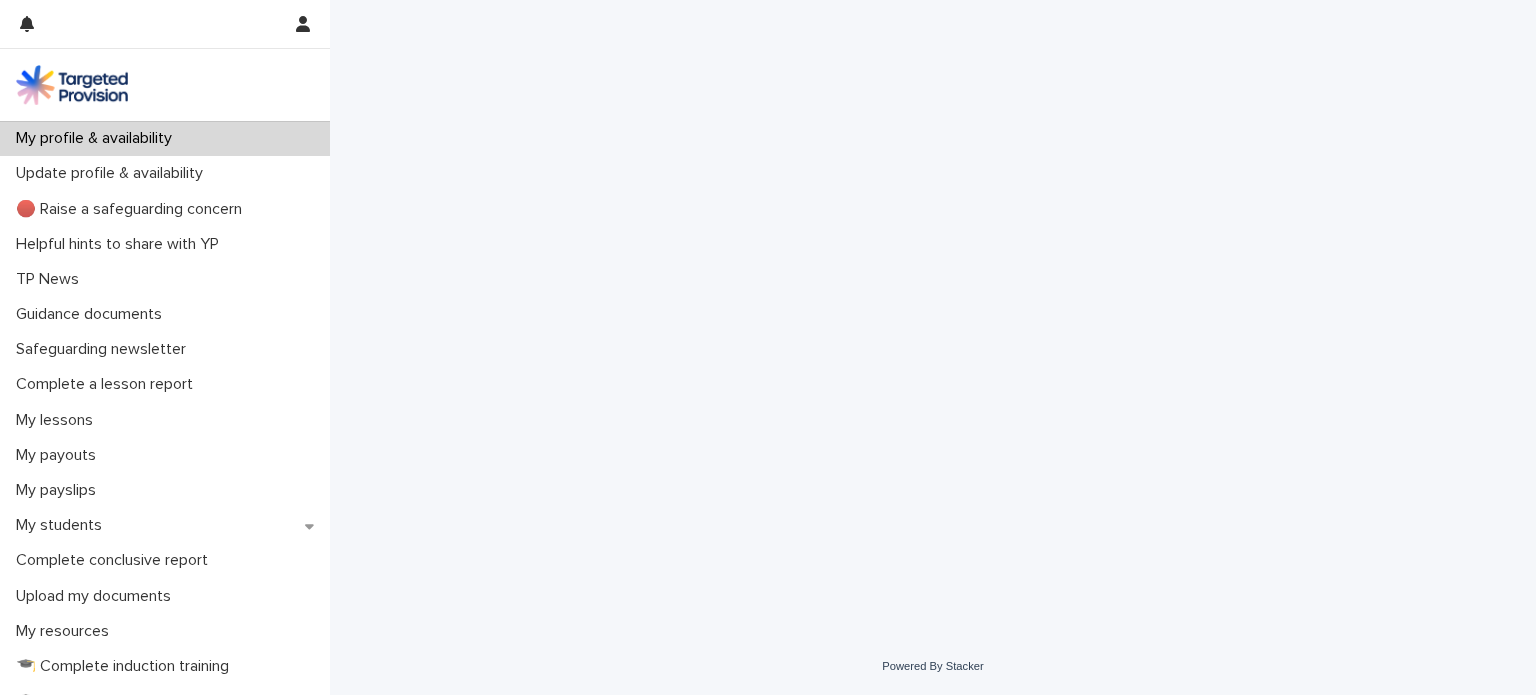 scroll, scrollTop: 0, scrollLeft: 0, axis: both 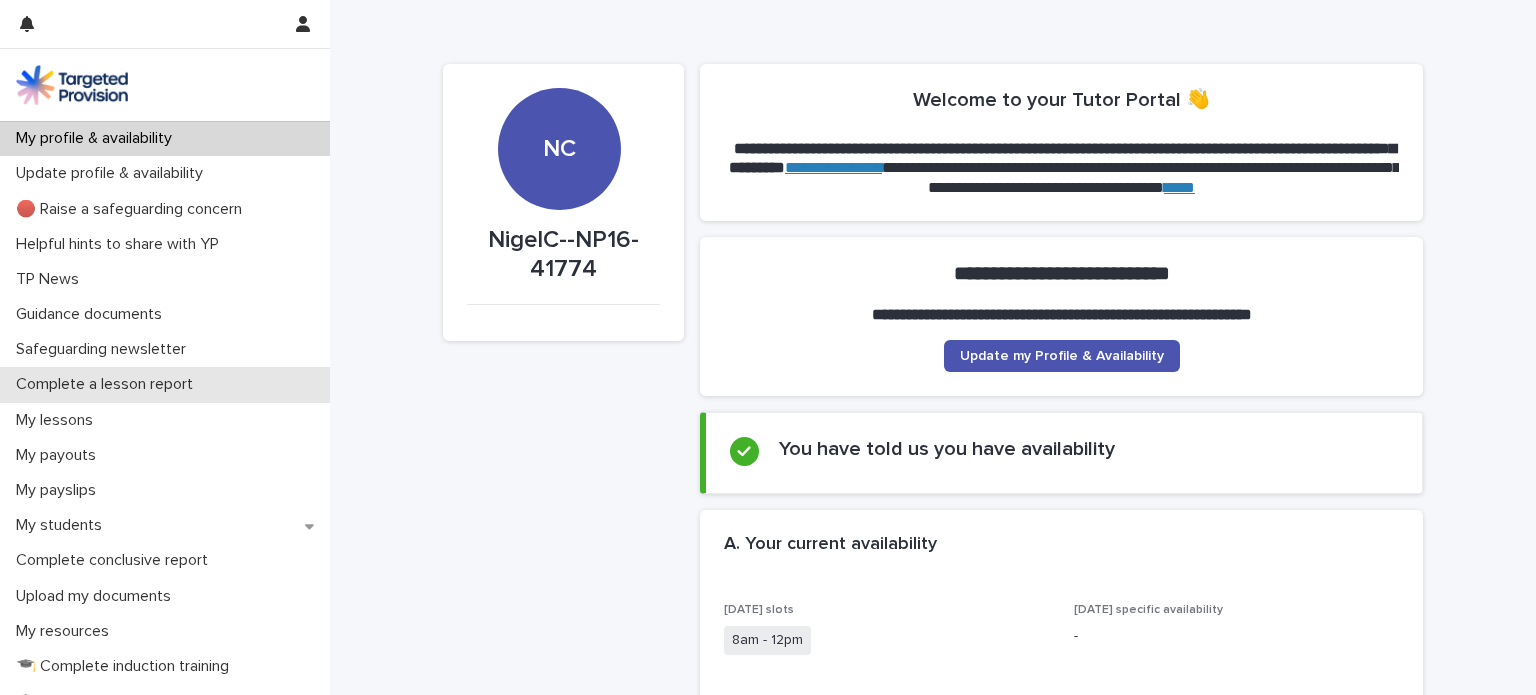 click on "Complete a lesson report" at bounding box center (108, 384) 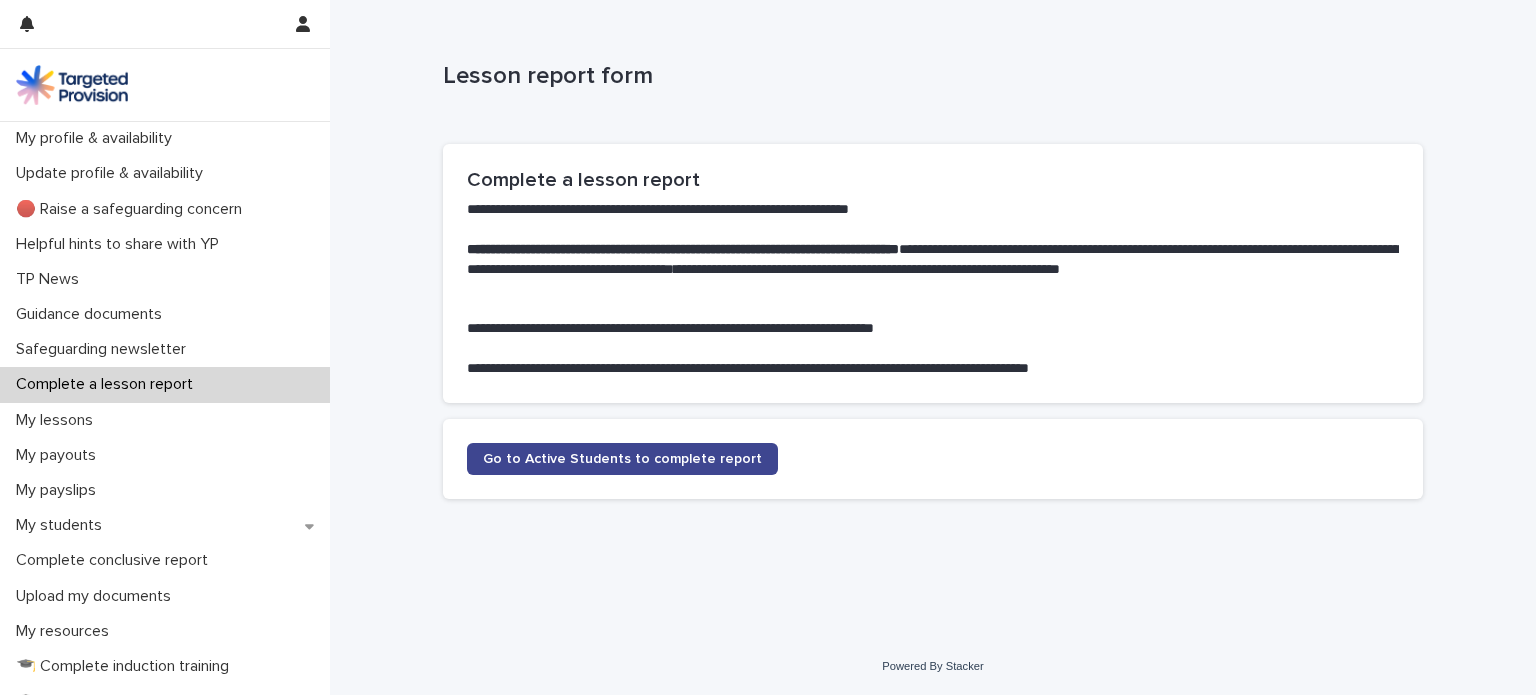 click on "Go to Active Students to complete report" at bounding box center (622, 459) 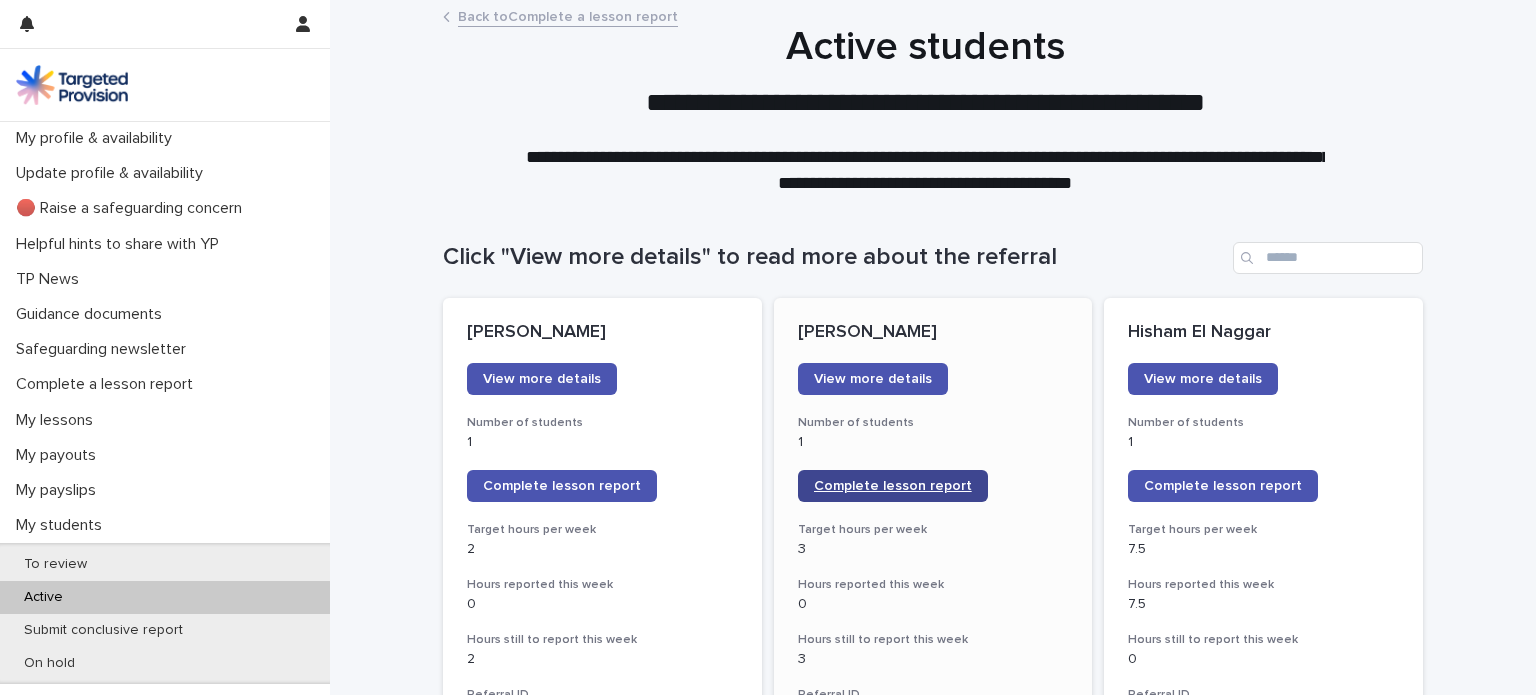 click on "Complete lesson report" at bounding box center (893, 486) 